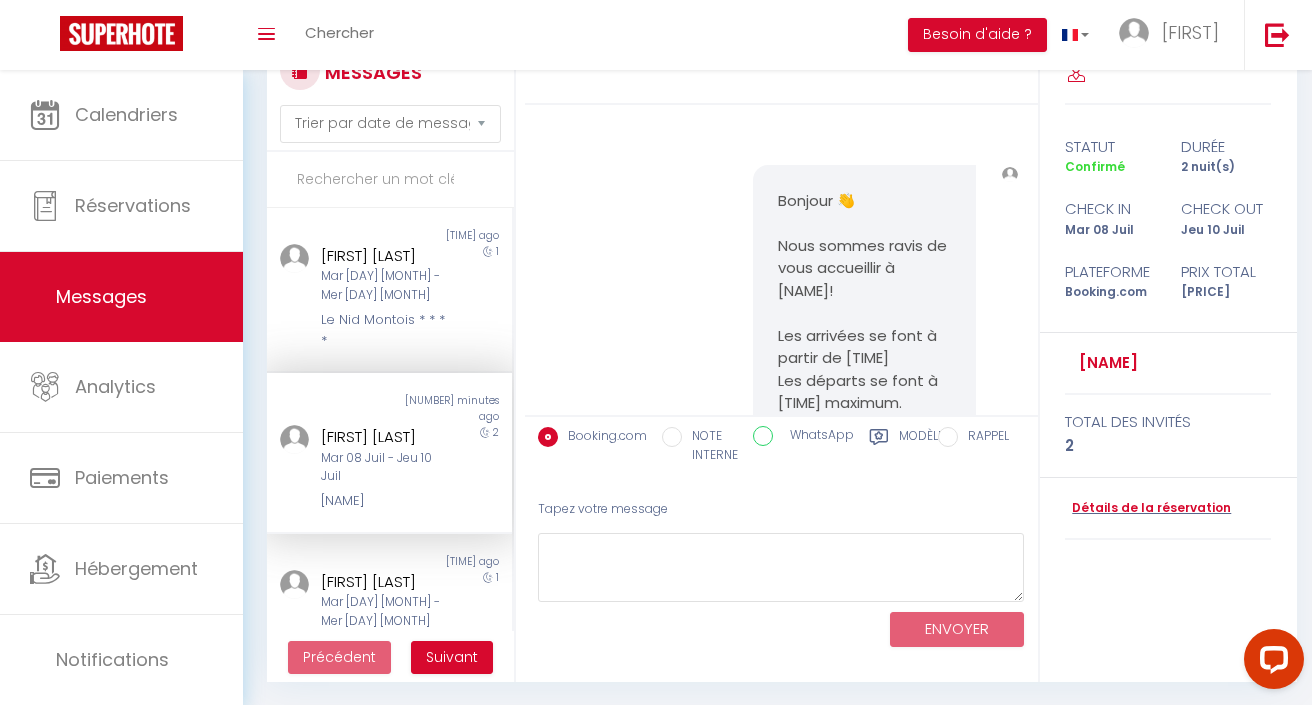 scroll, scrollTop: 0, scrollLeft: 0, axis: both 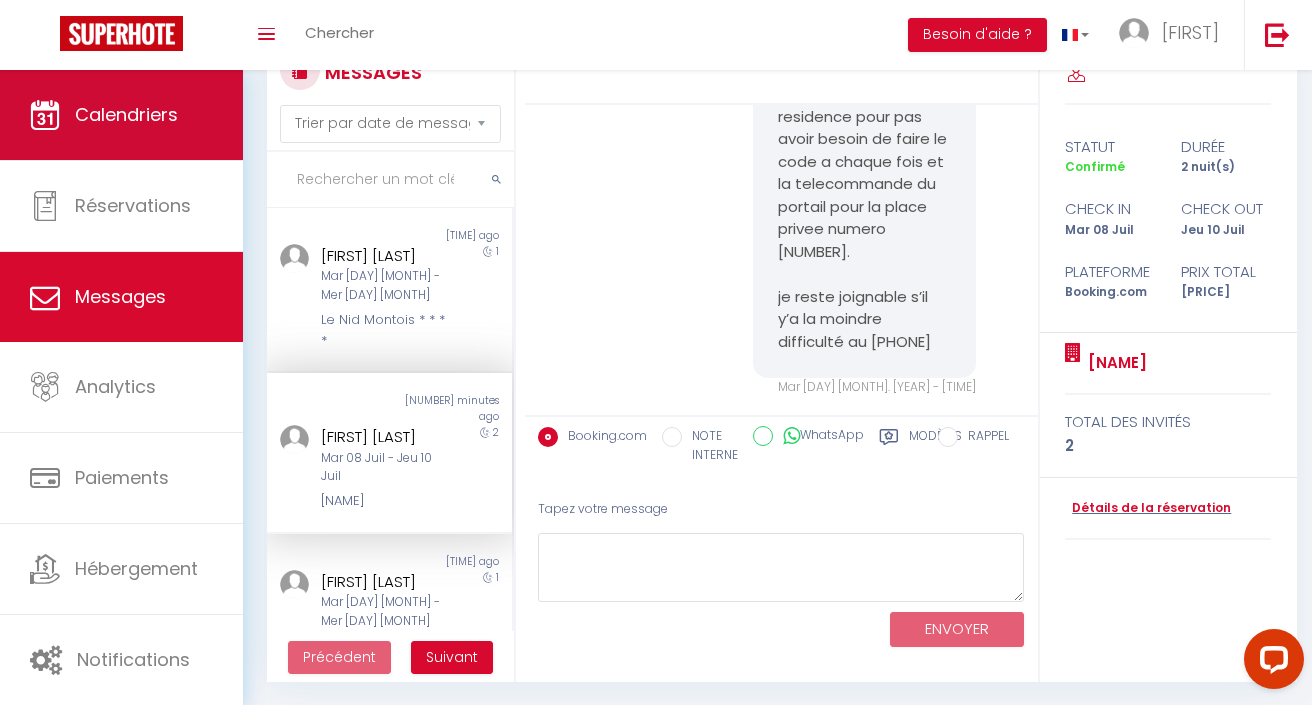 click on "Calendriers" at bounding box center (121, 115) 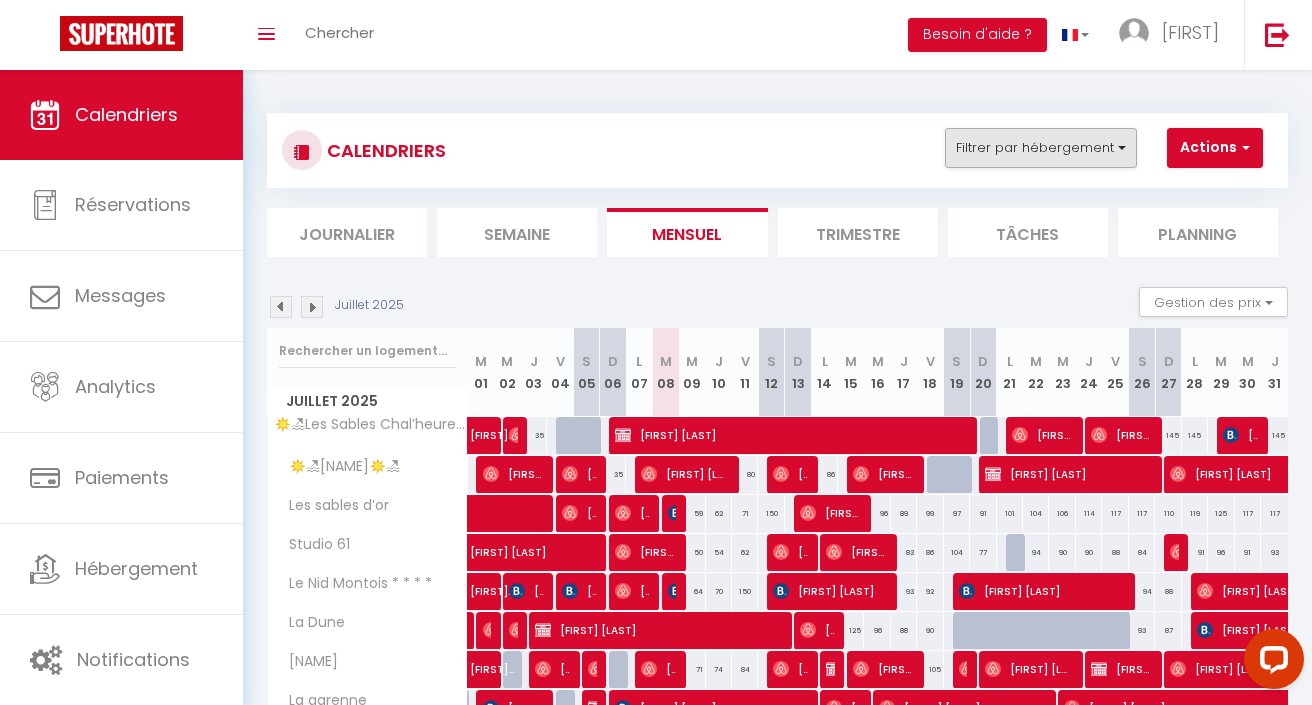 click on "Filtrer par hébergement" at bounding box center (1041, 148) 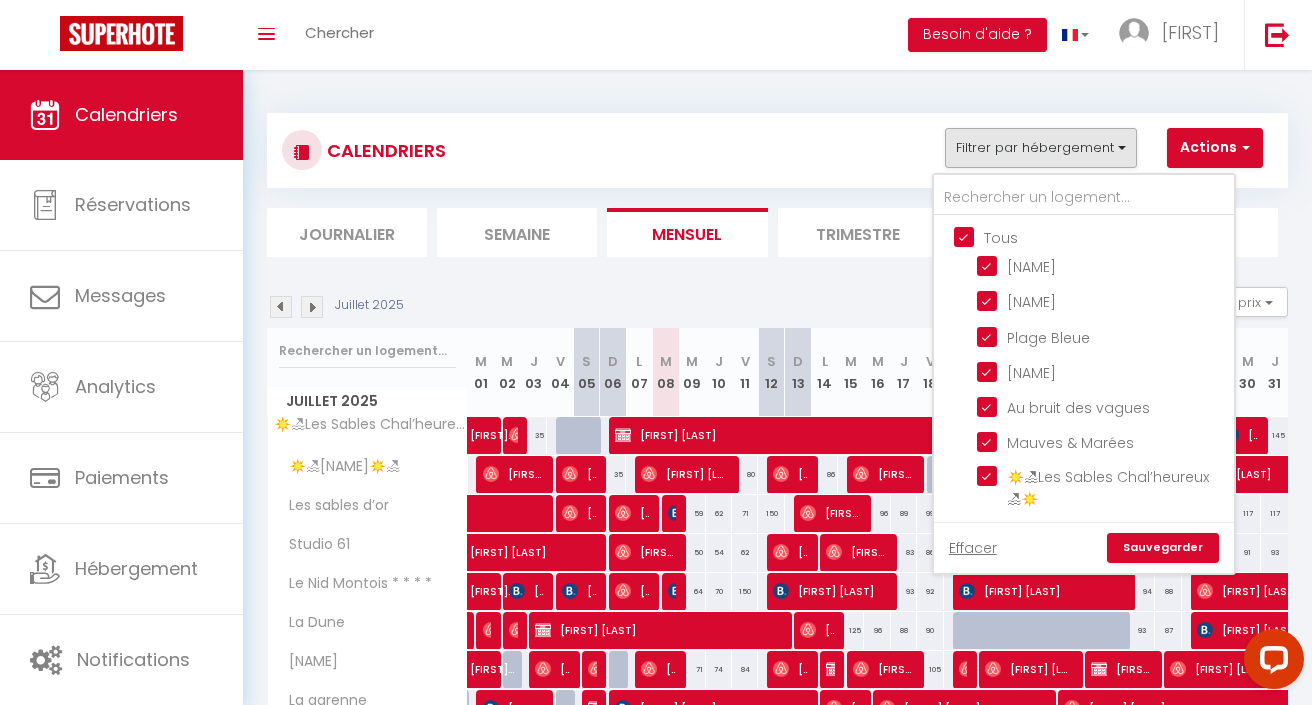 click on "Tous" at bounding box center [1104, 236] 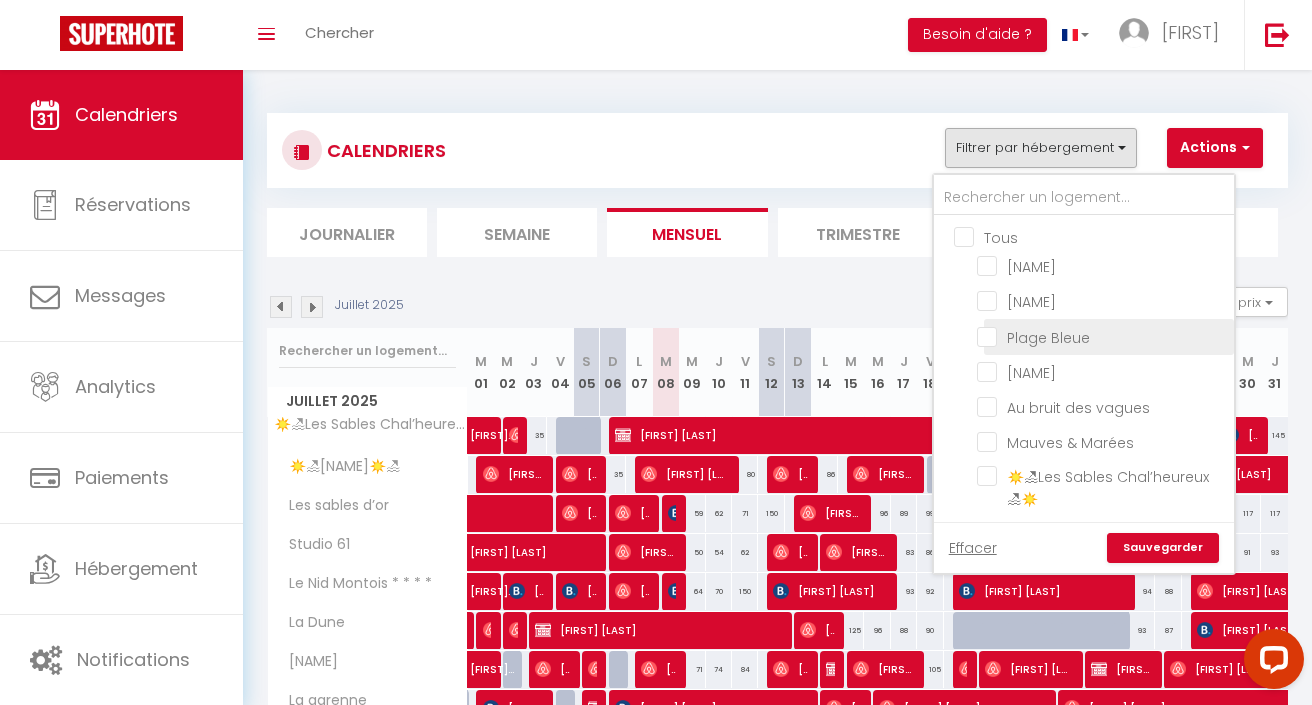 scroll, scrollTop: 0, scrollLeft: 0, axis: both 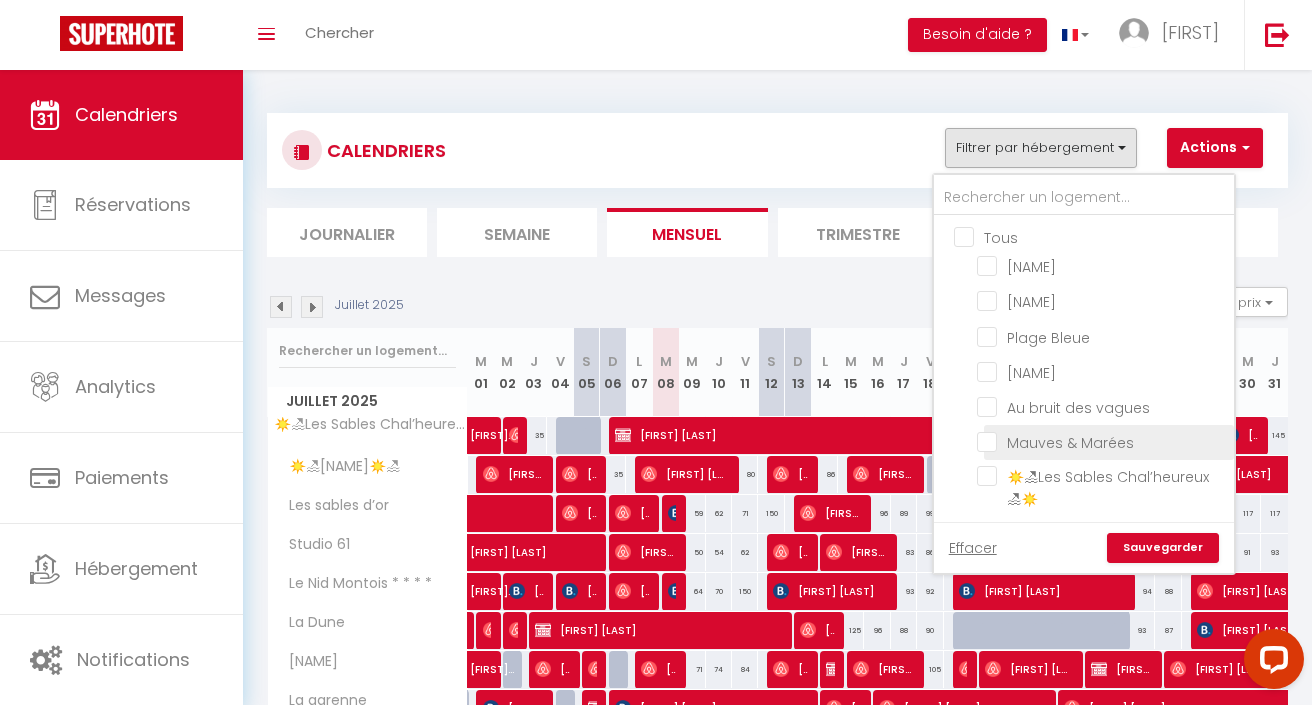 click on "Mauves & Marées" at bounding box center [1102, 441] 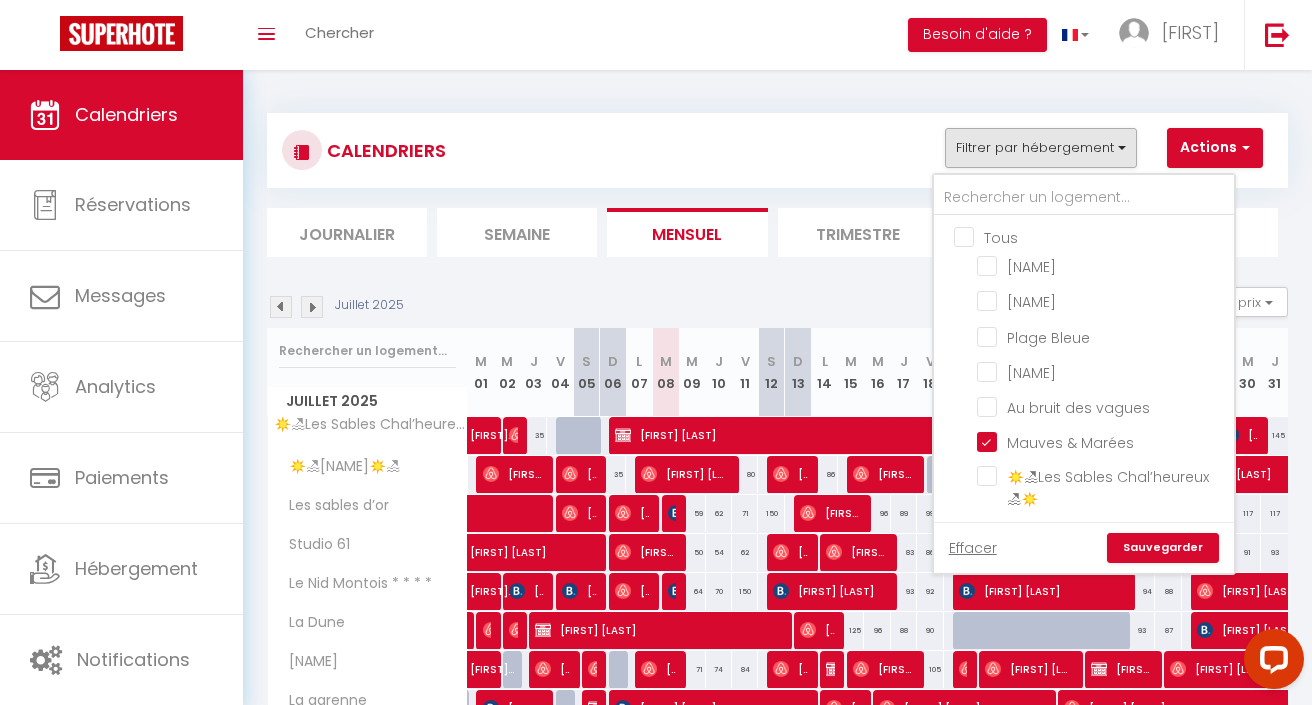 click on "Sauvegarder" at bounding box center (1163, 548) 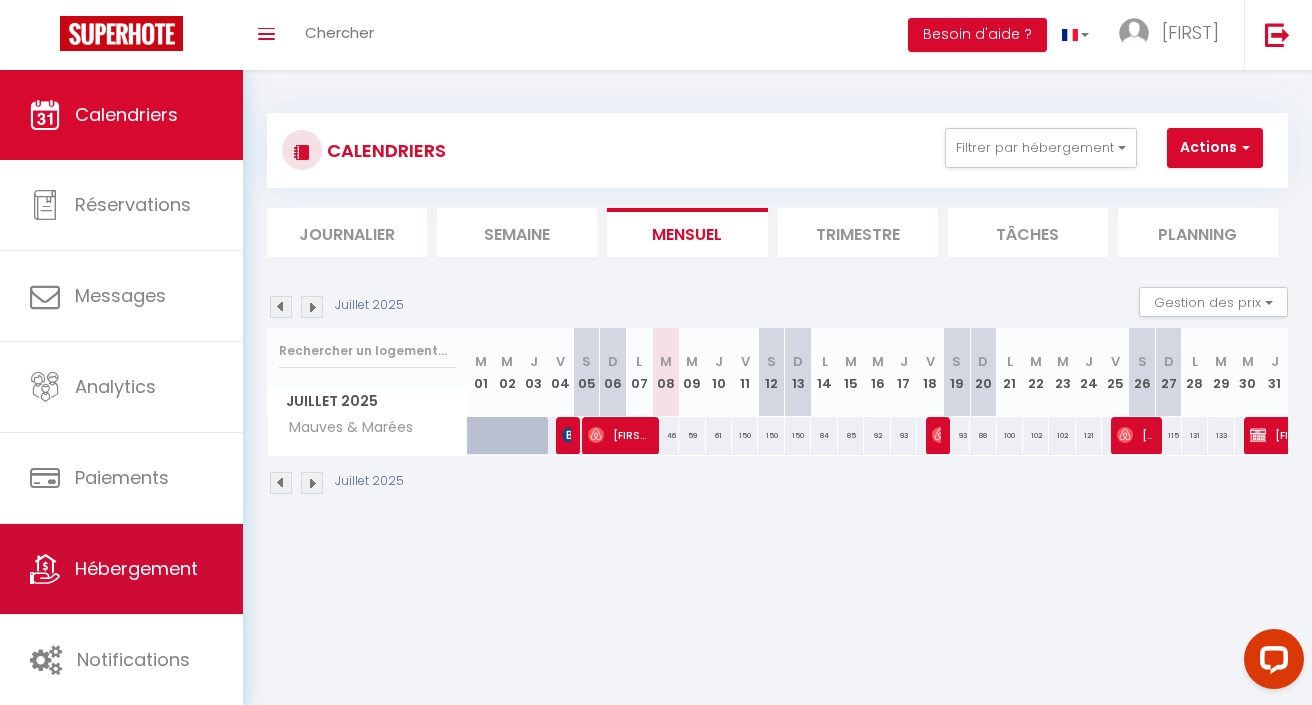 click on "Hébergement" at bounding box center (136, 568) 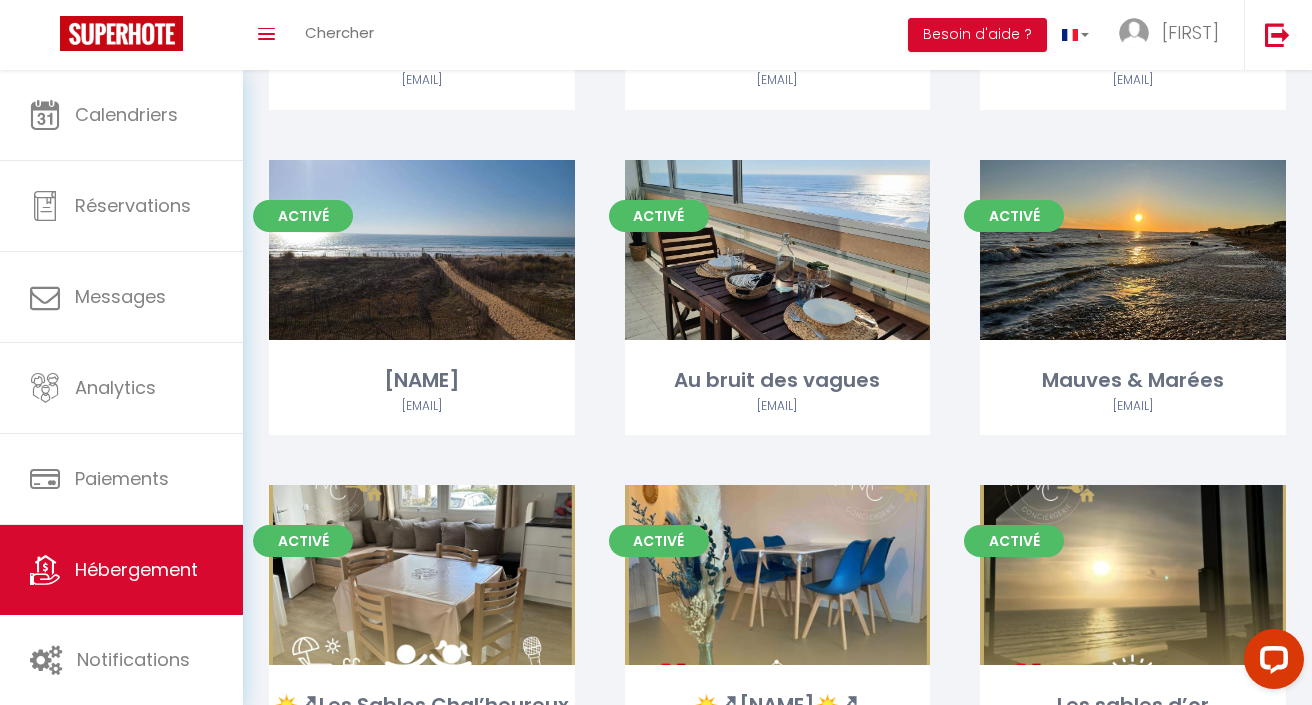 scroll, scrollTop: 396, scrollLeft: 0, axis: vertical 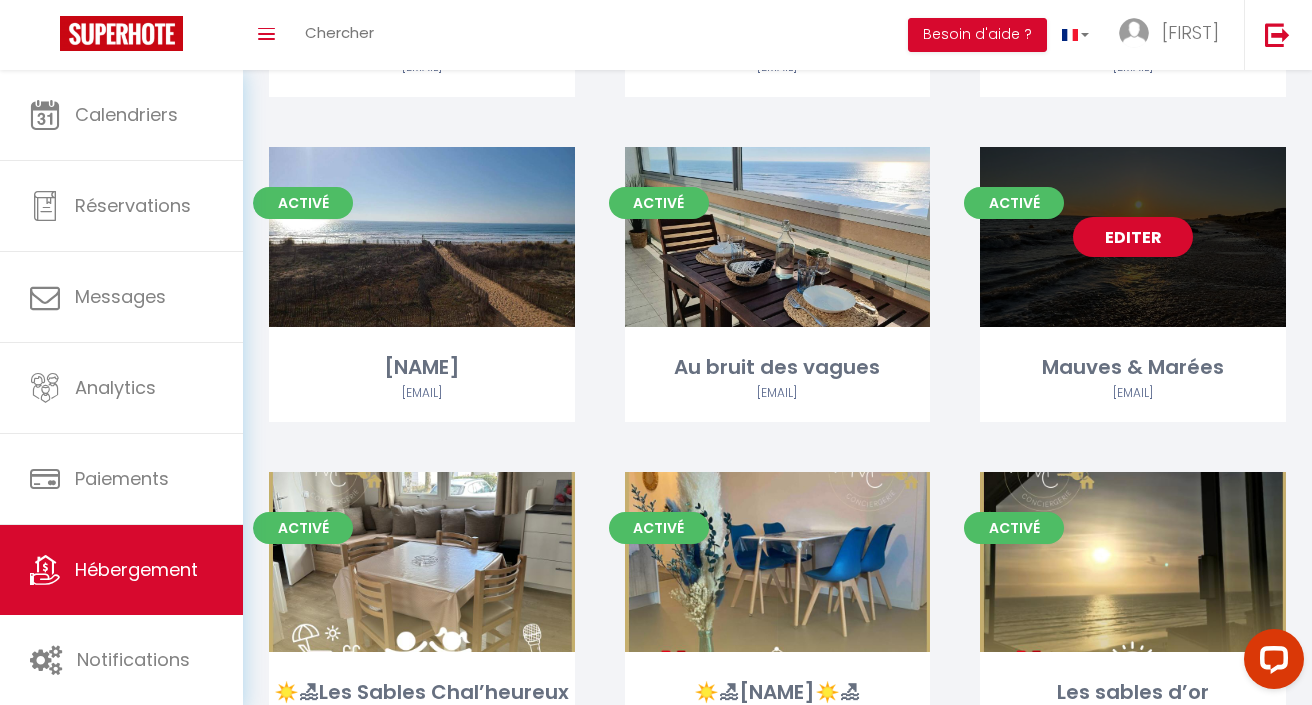 click on "Editer" at bounding box center [1133, 237] 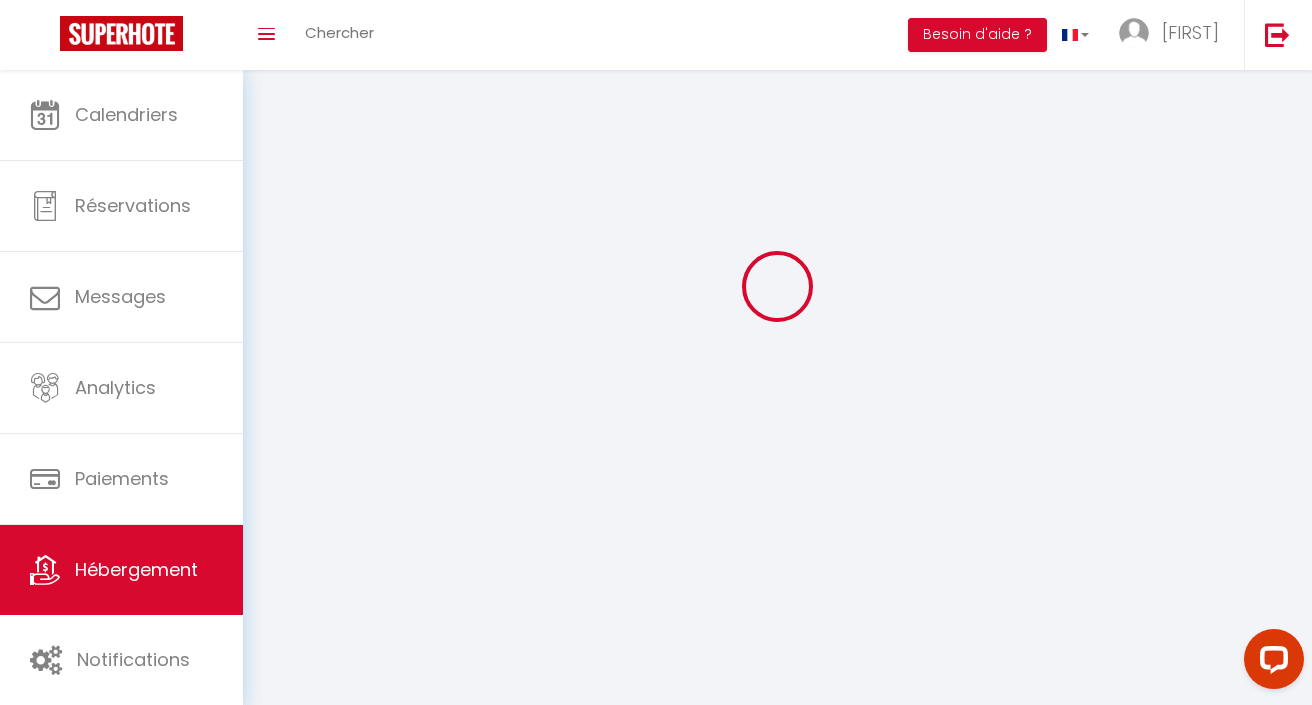 scroll, scrollTop: 0, scrollLeft: 0, axis: both 